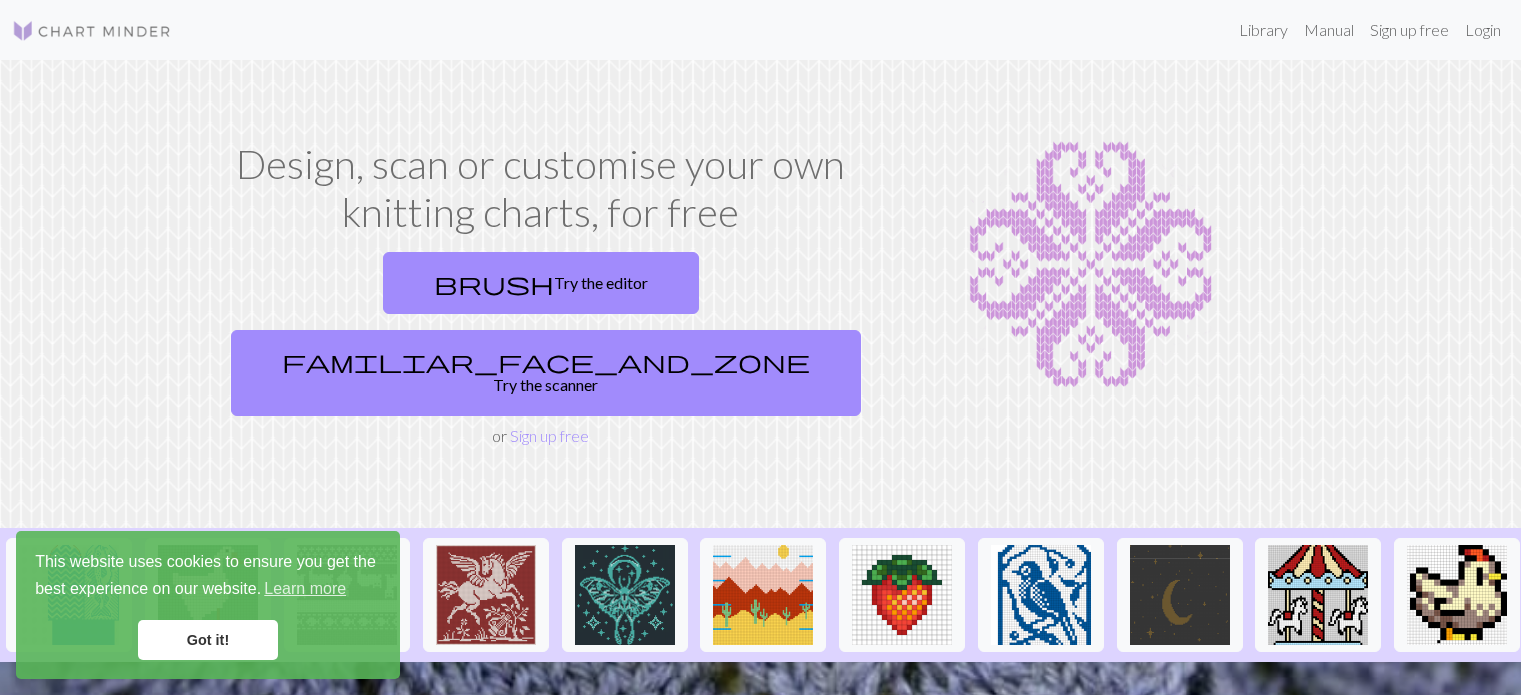 scroll, scrollTop: 0, scrollLeft: 0, axis: both 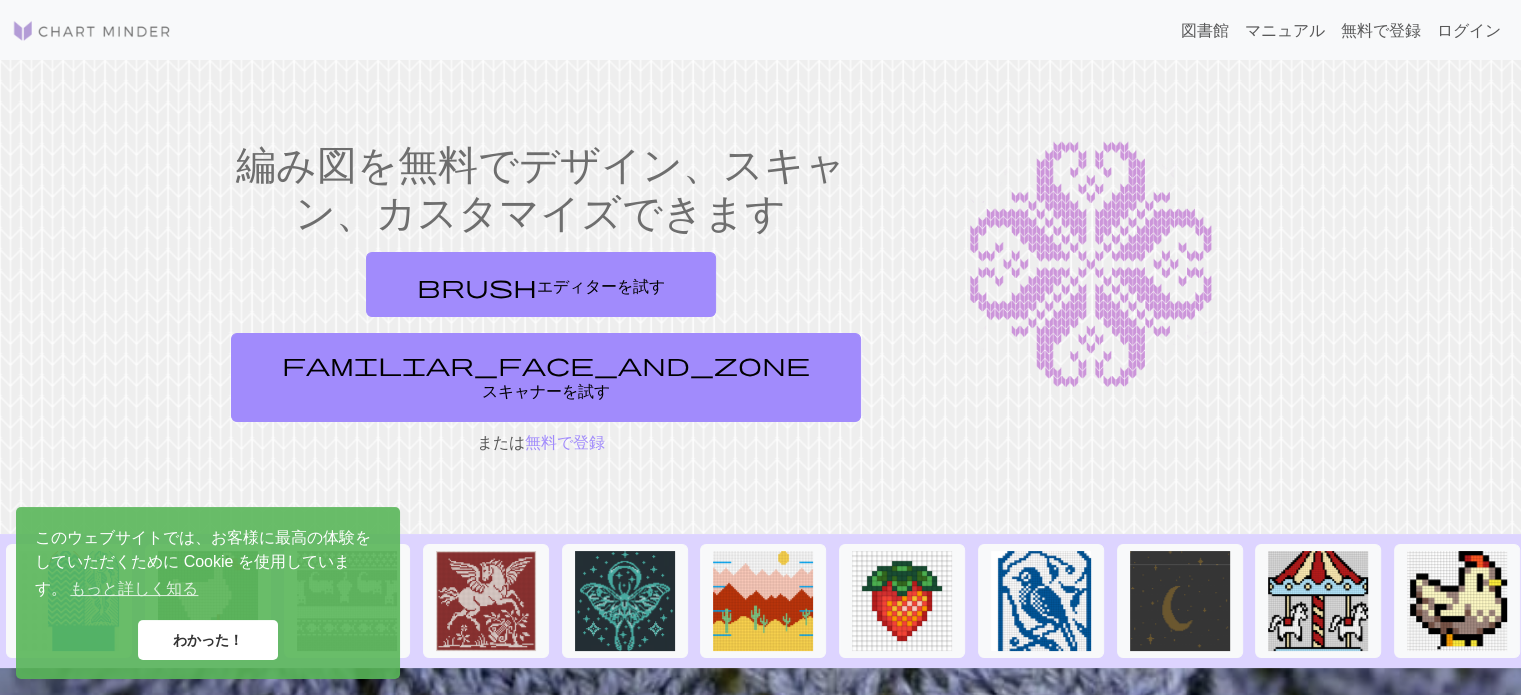click on "わかった！" at bounding box center (208, 640) 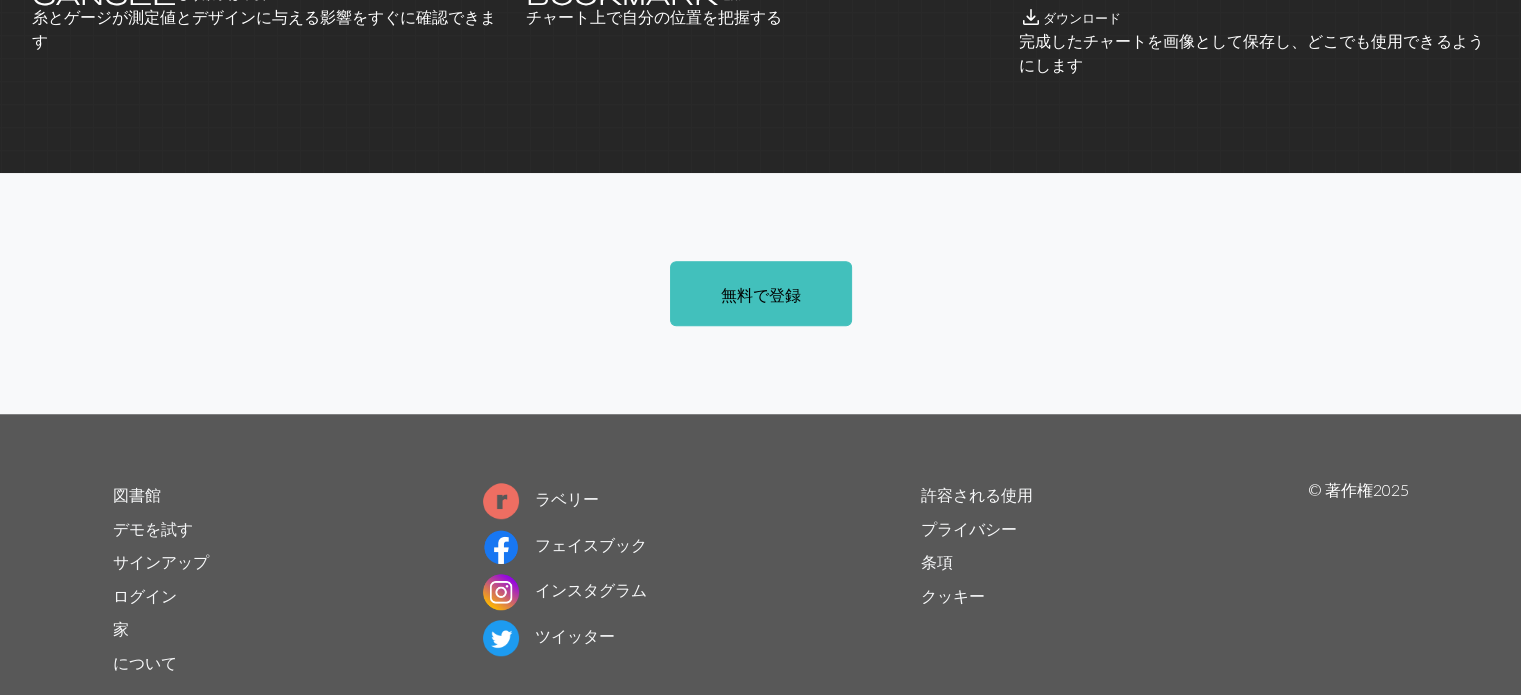 scroll, scrollTop: 1356, scrollLeft: 0, axis: vertical 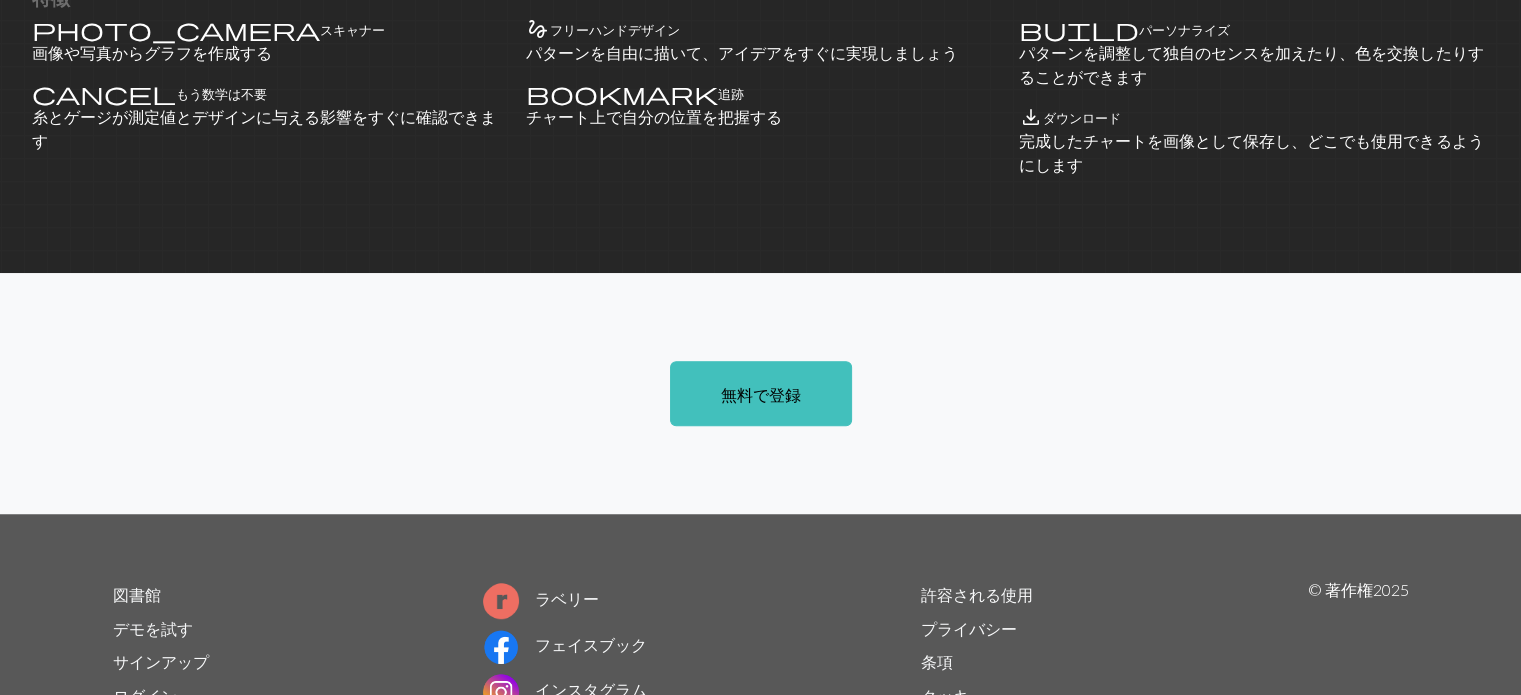 click on "許容される使用" at bounding box center [977, 594] 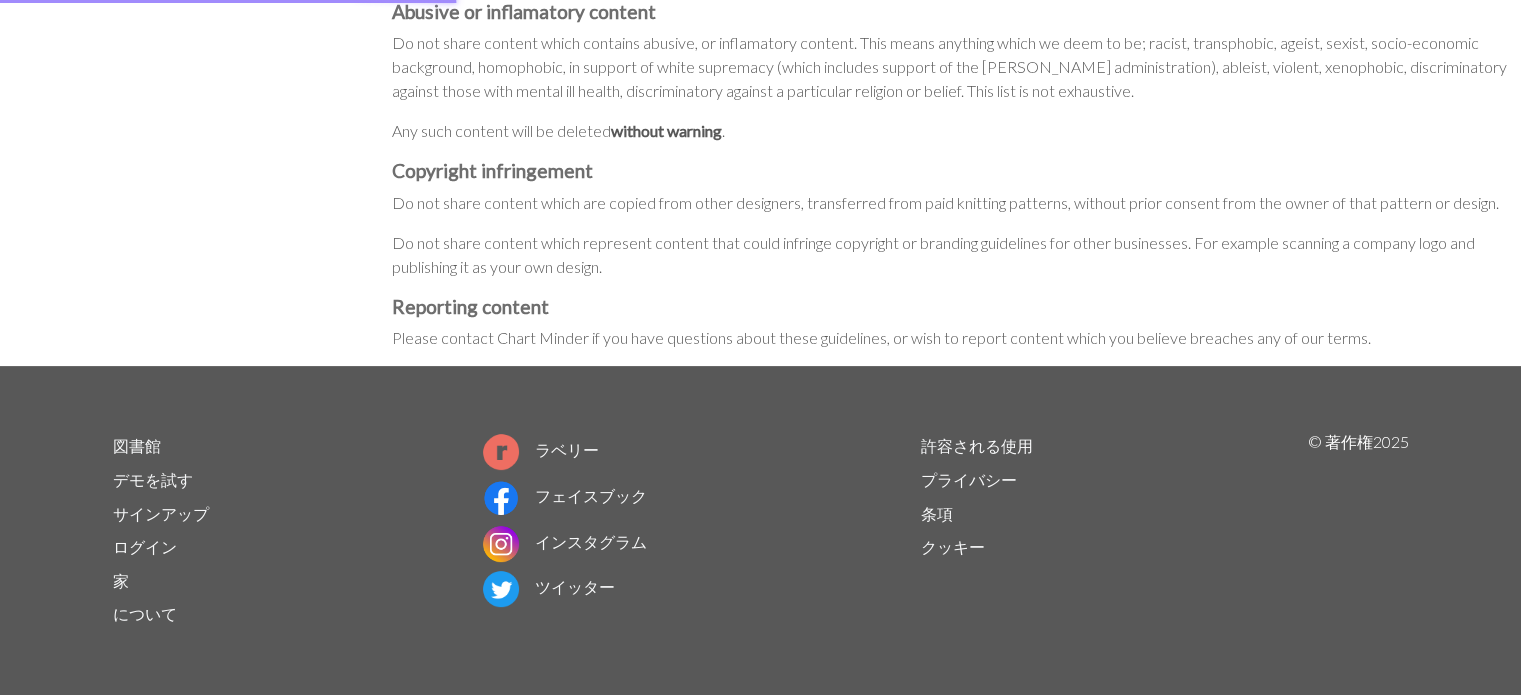 scroll, scrollTop: 0, scrollLeft: 0, axis: both 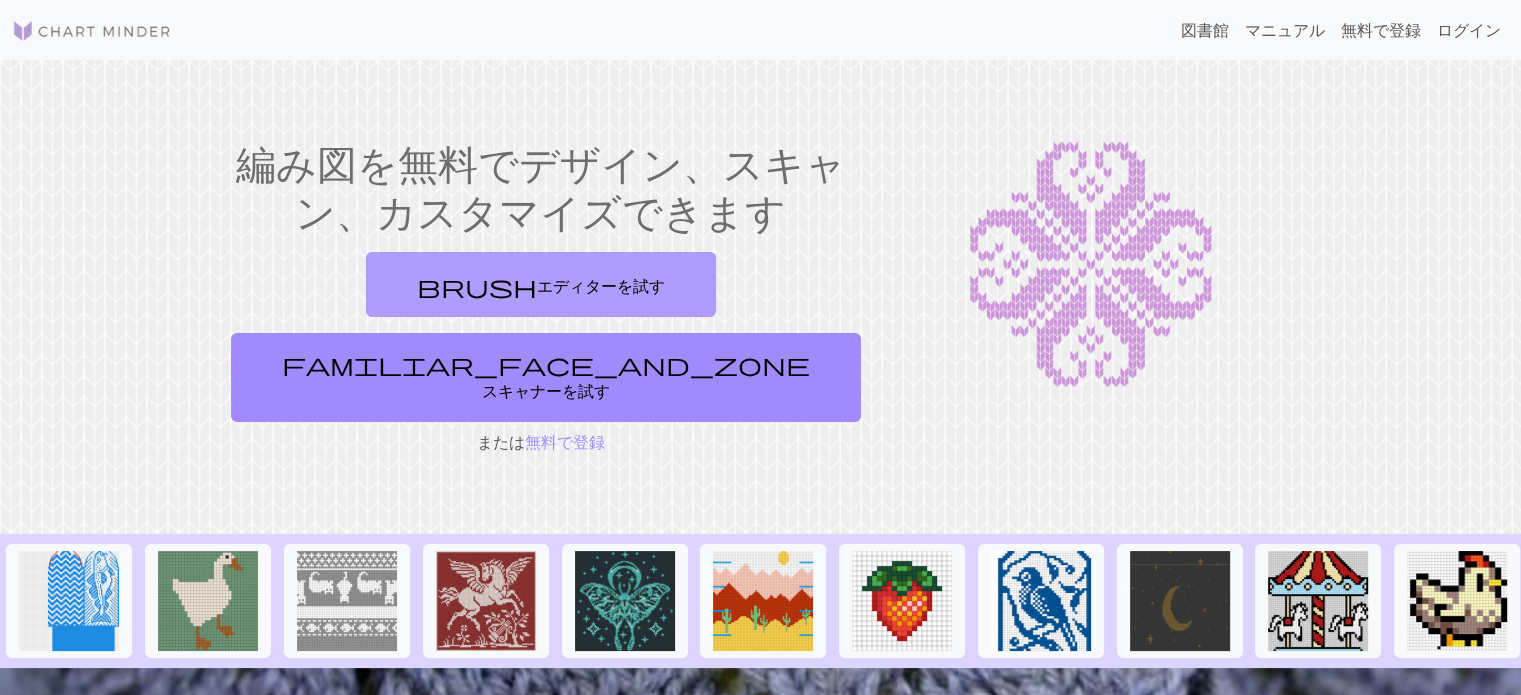 click on "エディターを試す" at bounding box center (601, 283) 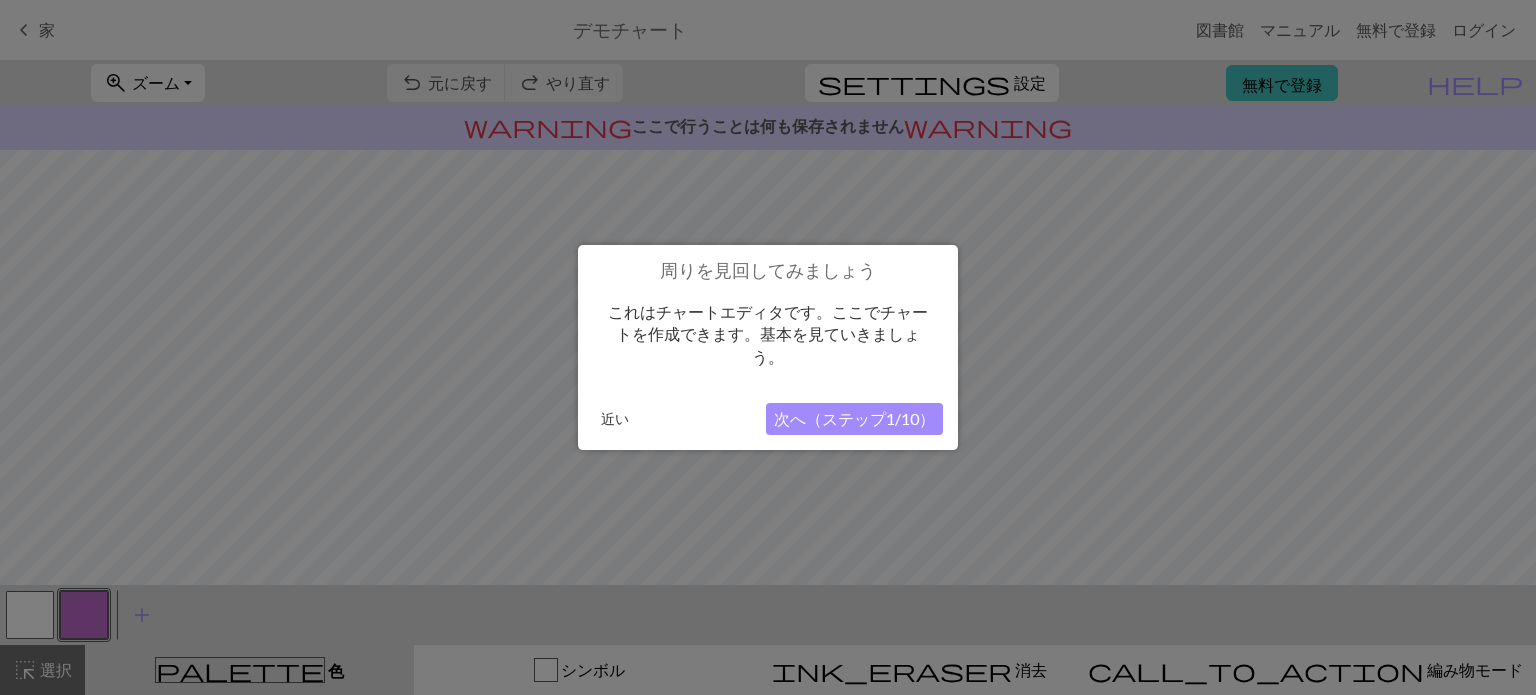 drag, startPoint x: 847, startPoint y: 415, endPoint x: 700, endPoint y: 419, distance: 147.05441 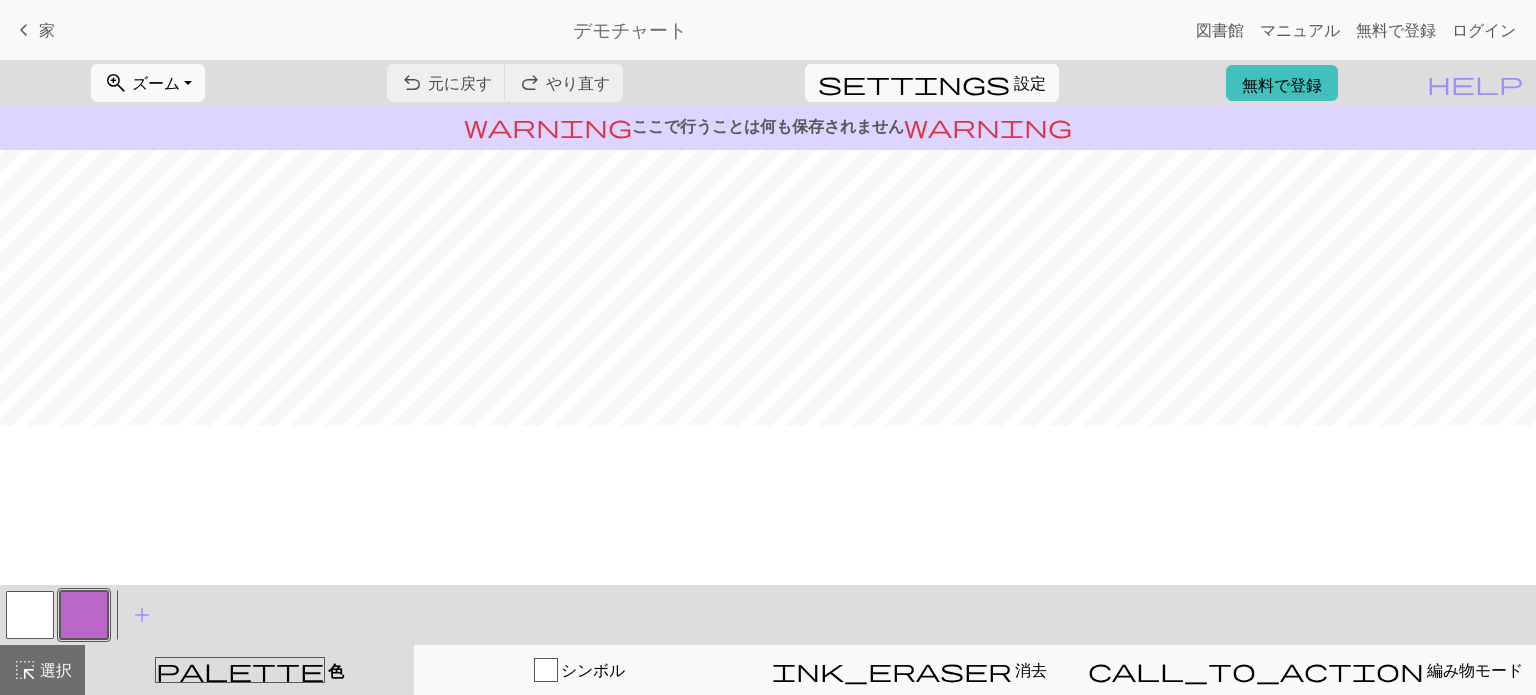scroll, scrollTop: 0, scrollLeft: 0, axis: both 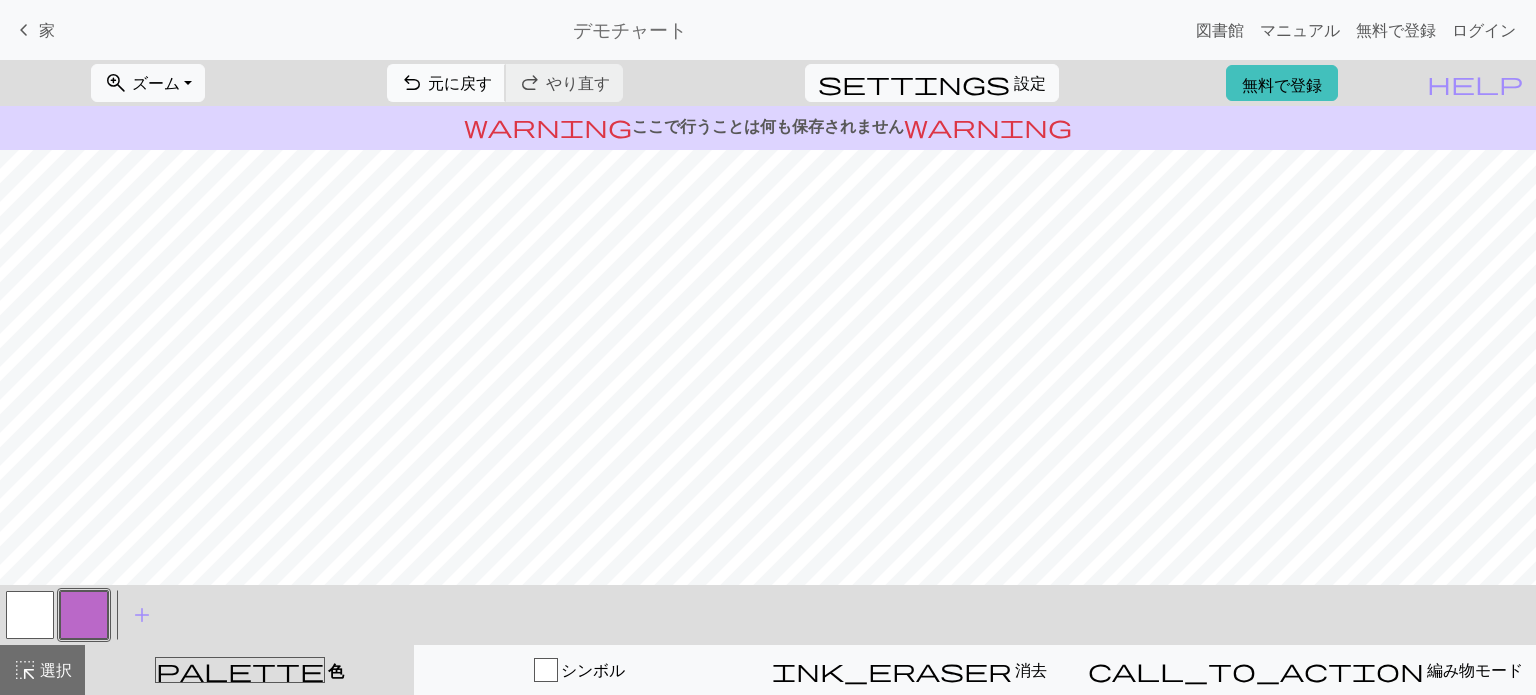 click on "元に戻す" at bounding box center (460, 82) 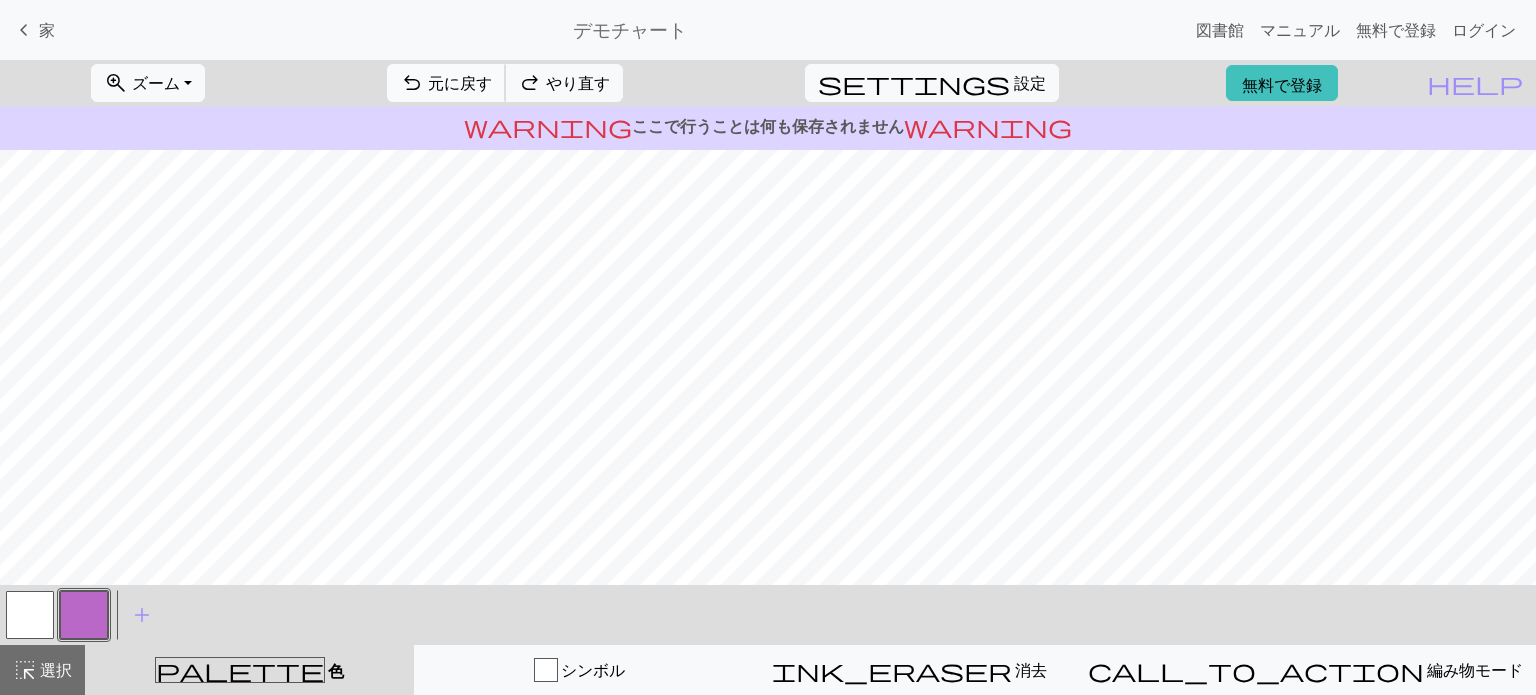 click on "元に戻す" at bounding box center (460, 82) 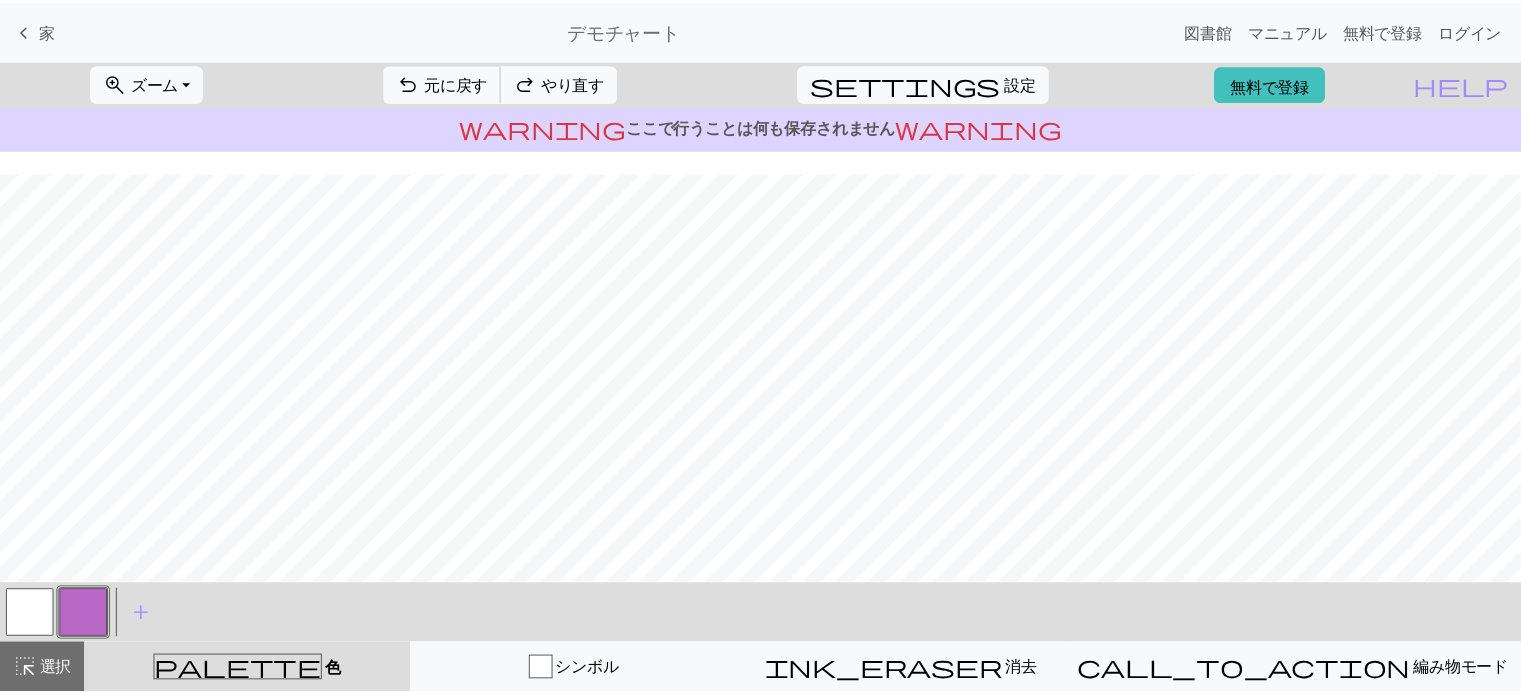 scroll, scrollTop: 0, scrollLeft: 0, axis: both 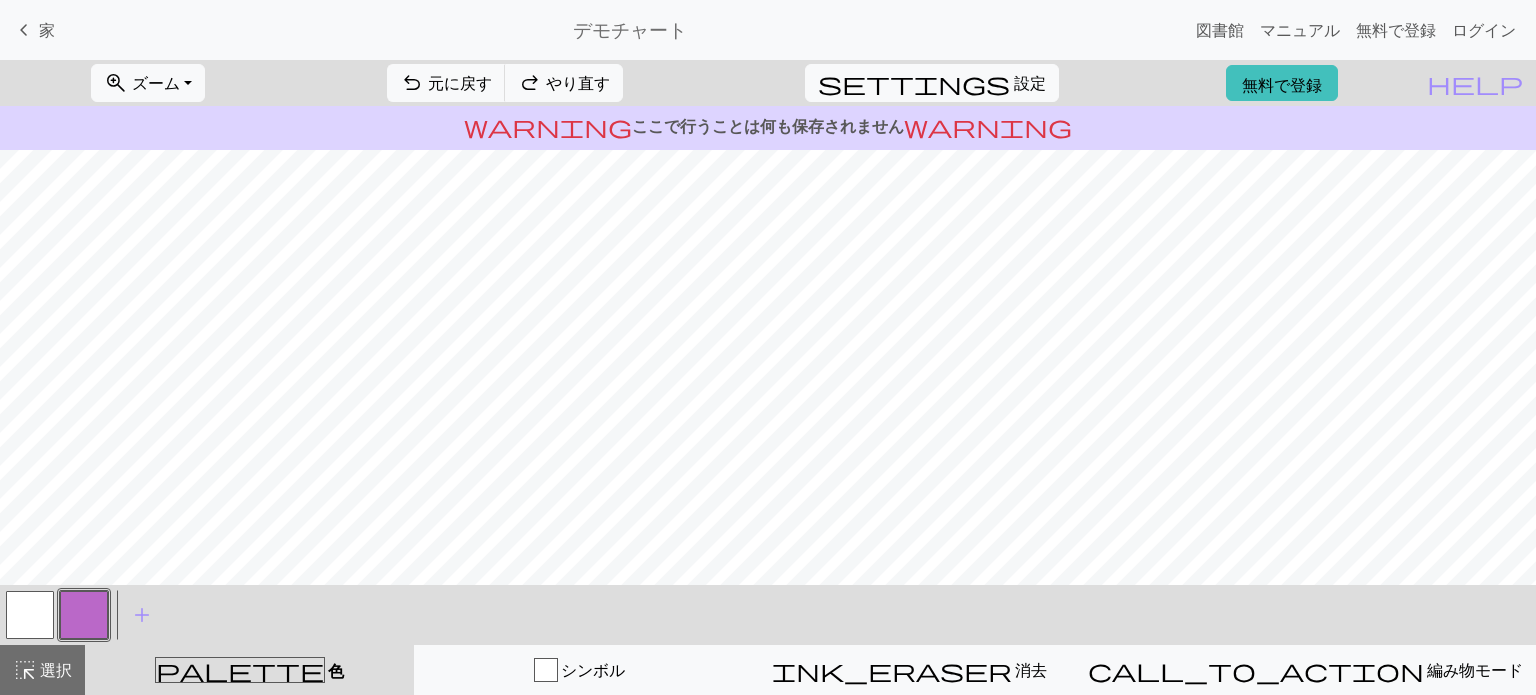 click on "keyboard_arrow_left" at bounding box center (24, 30) 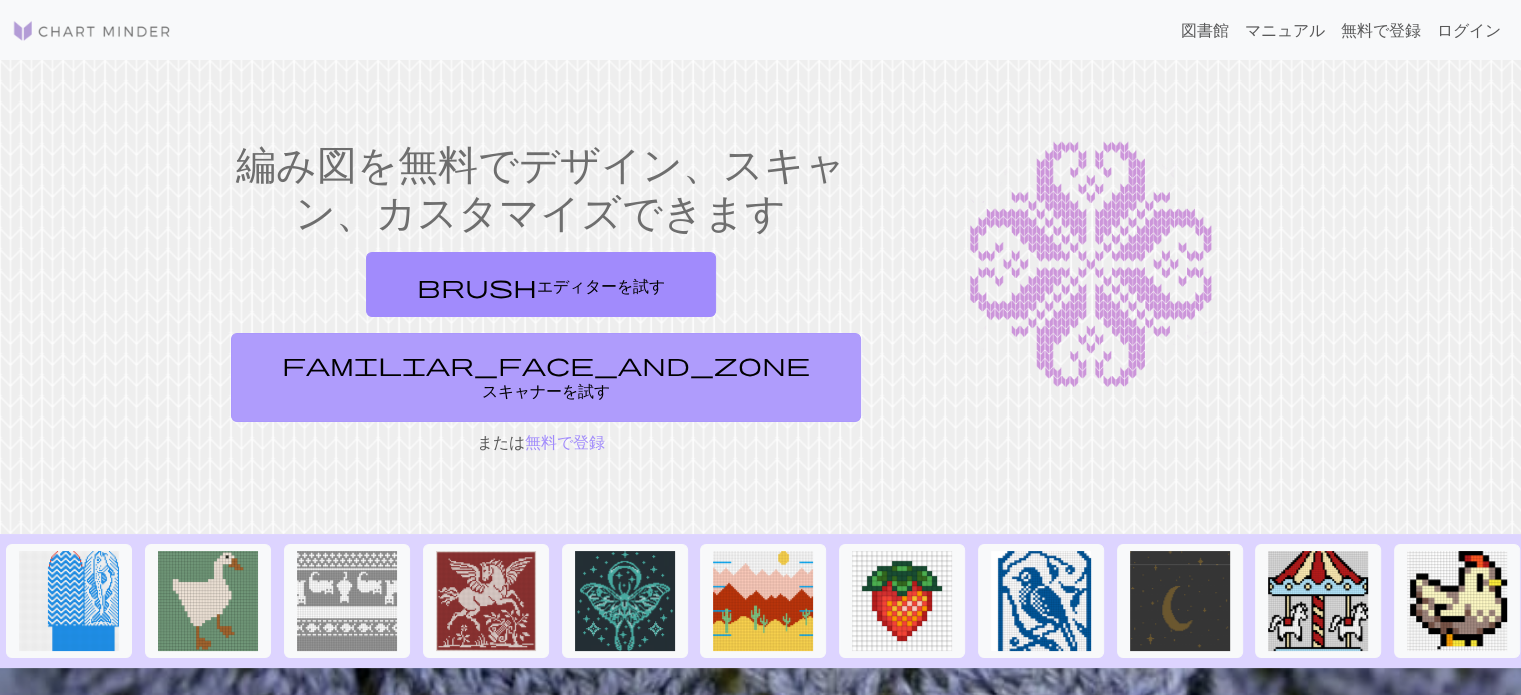 click on "スキャナーを試す" at bounding box center [546, 390] 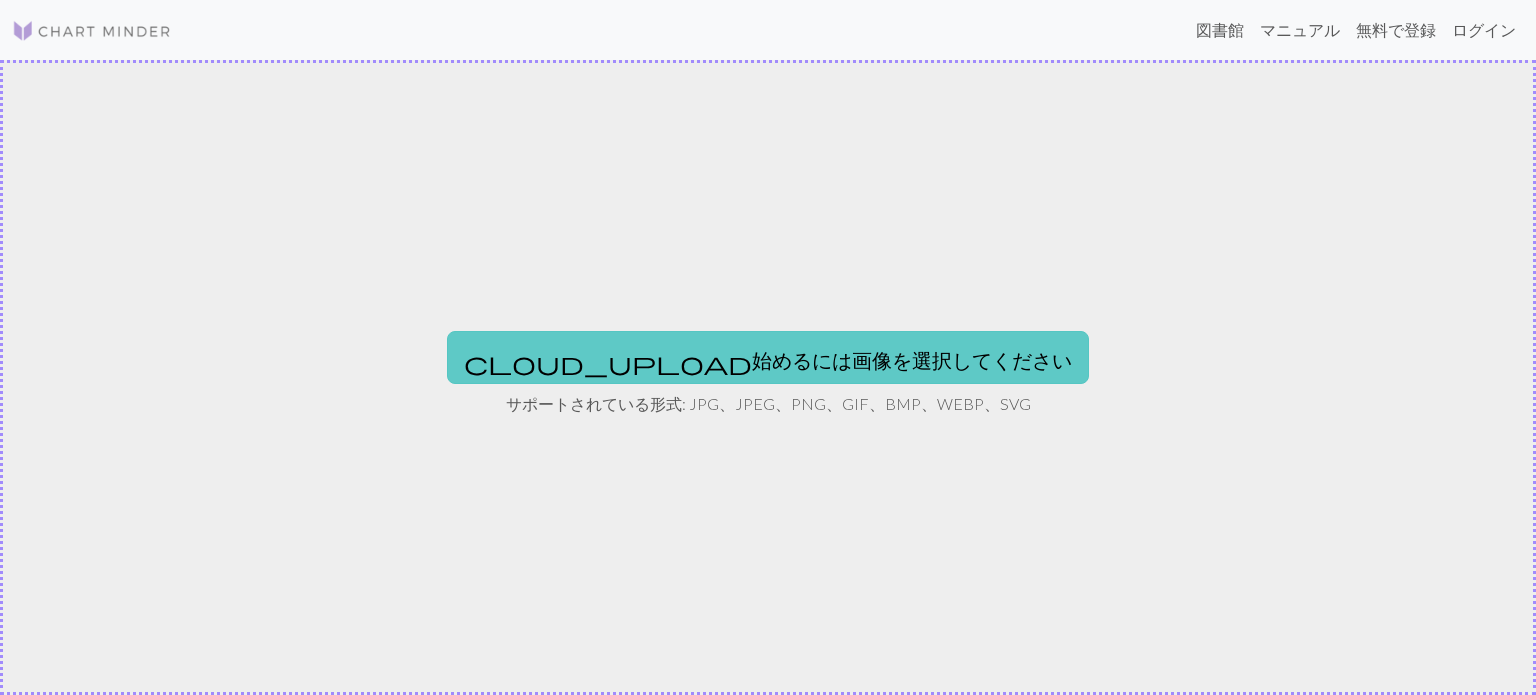 click on "始めるには画像を選択してください" at bounding box center (912, 360) 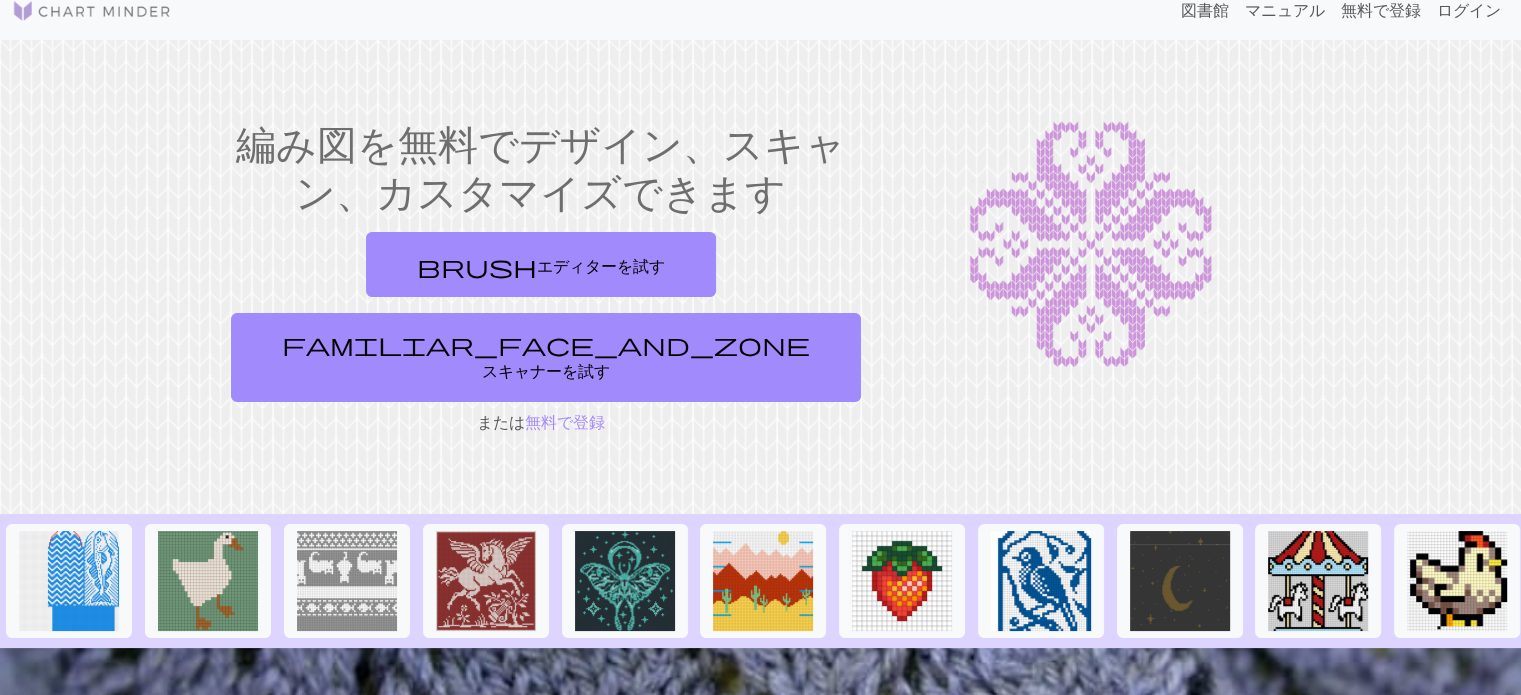 scroll, scrollTop: 0, scrollLeft: 0, axis: both 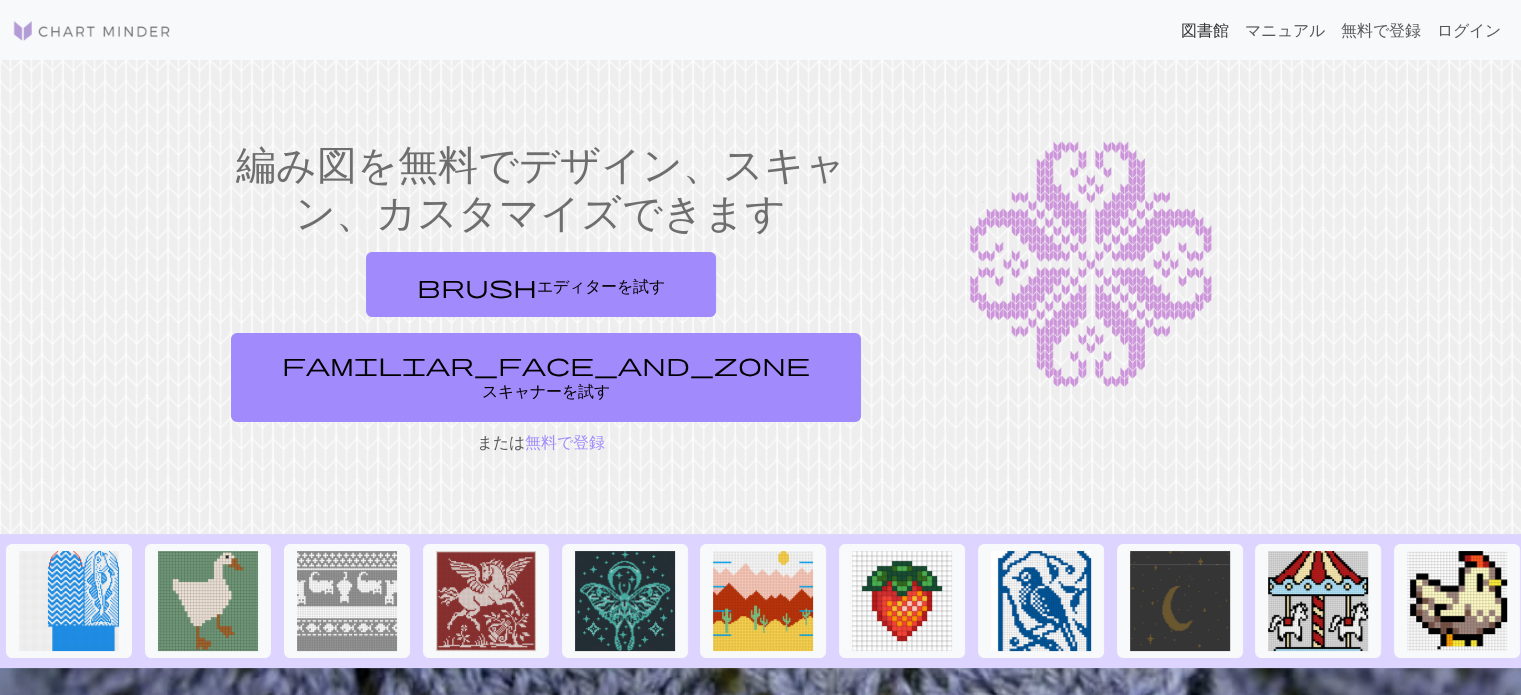 click on "図書館" at bounding box center (1205, 29) 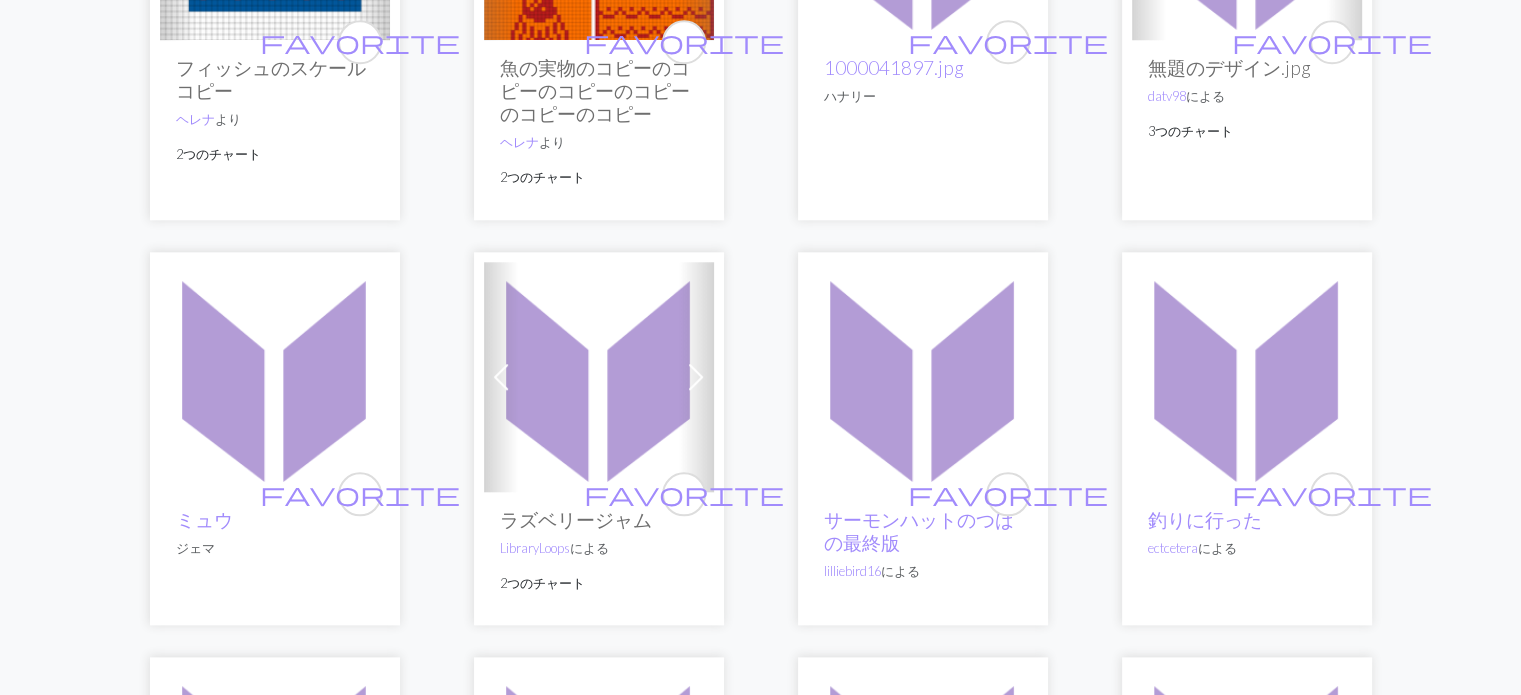 scroll, scrollTop: 2200, scrollLeft: 0, axis: vertical 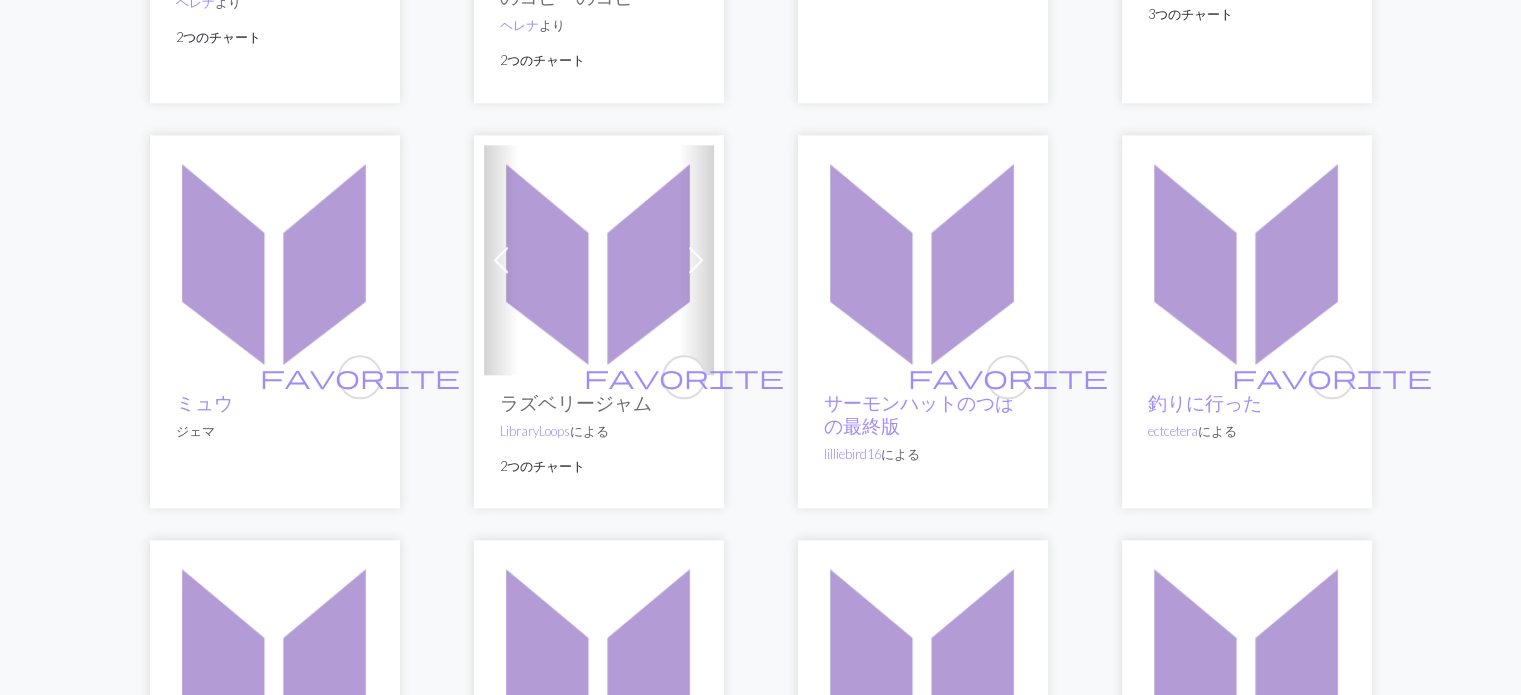click at bounding box center [599, 260] 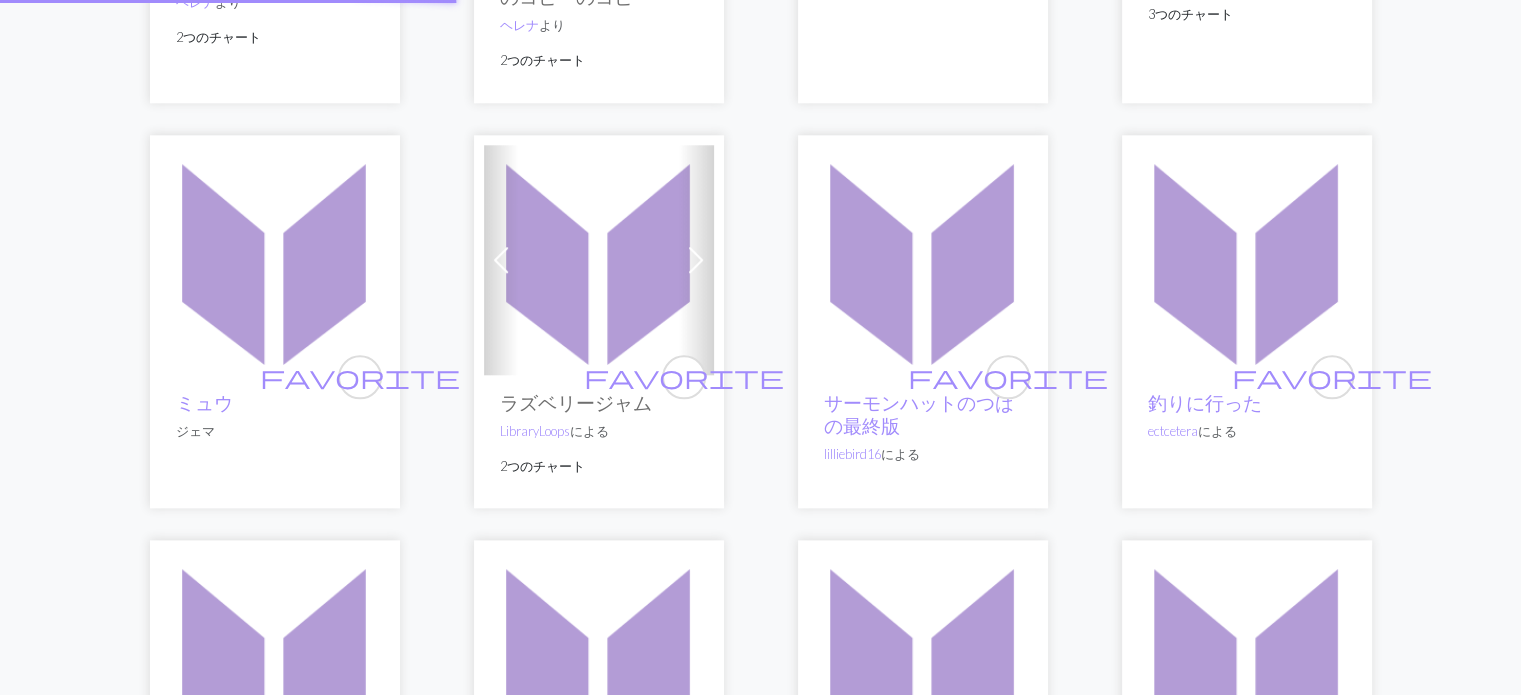 scroll, scrollTop: 0, scrollLeft: 0, axis: both 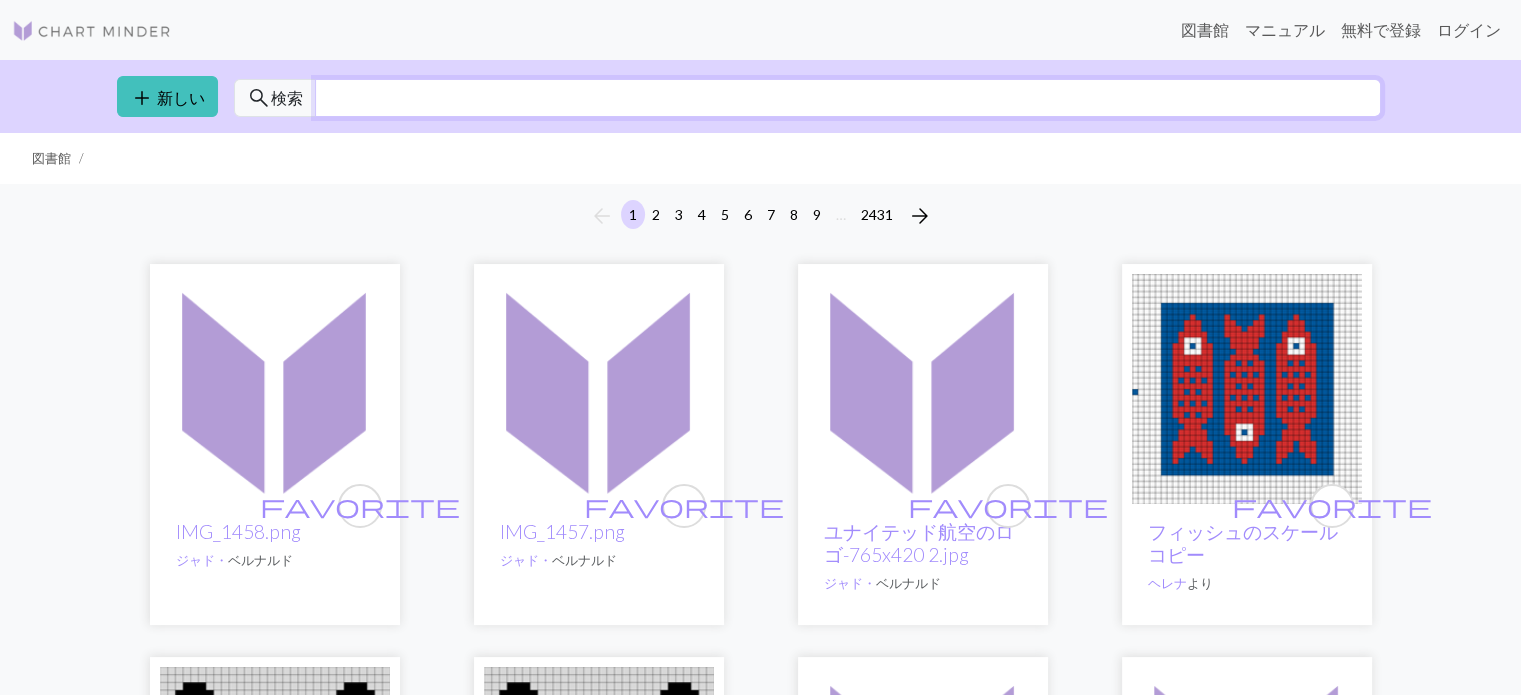 click at bounding box center (848, 98) 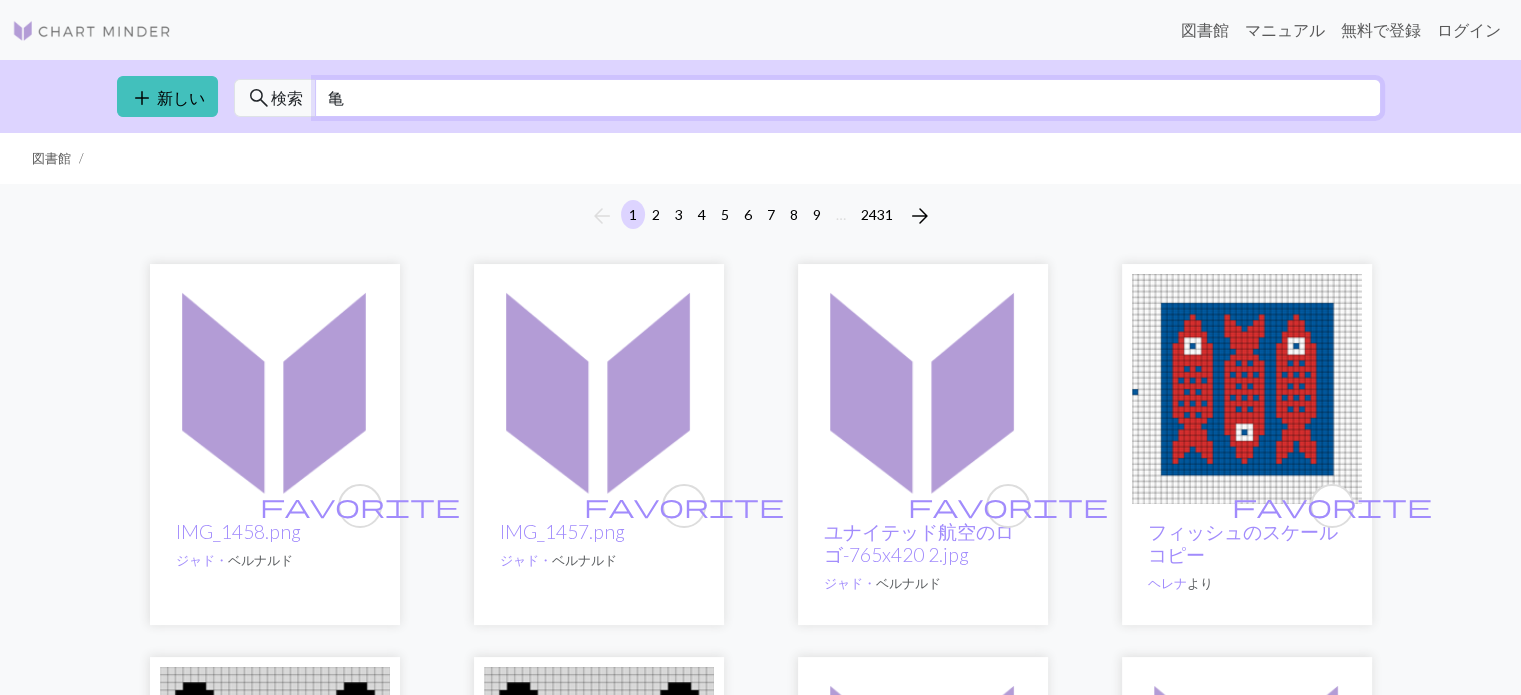 type on "亀" 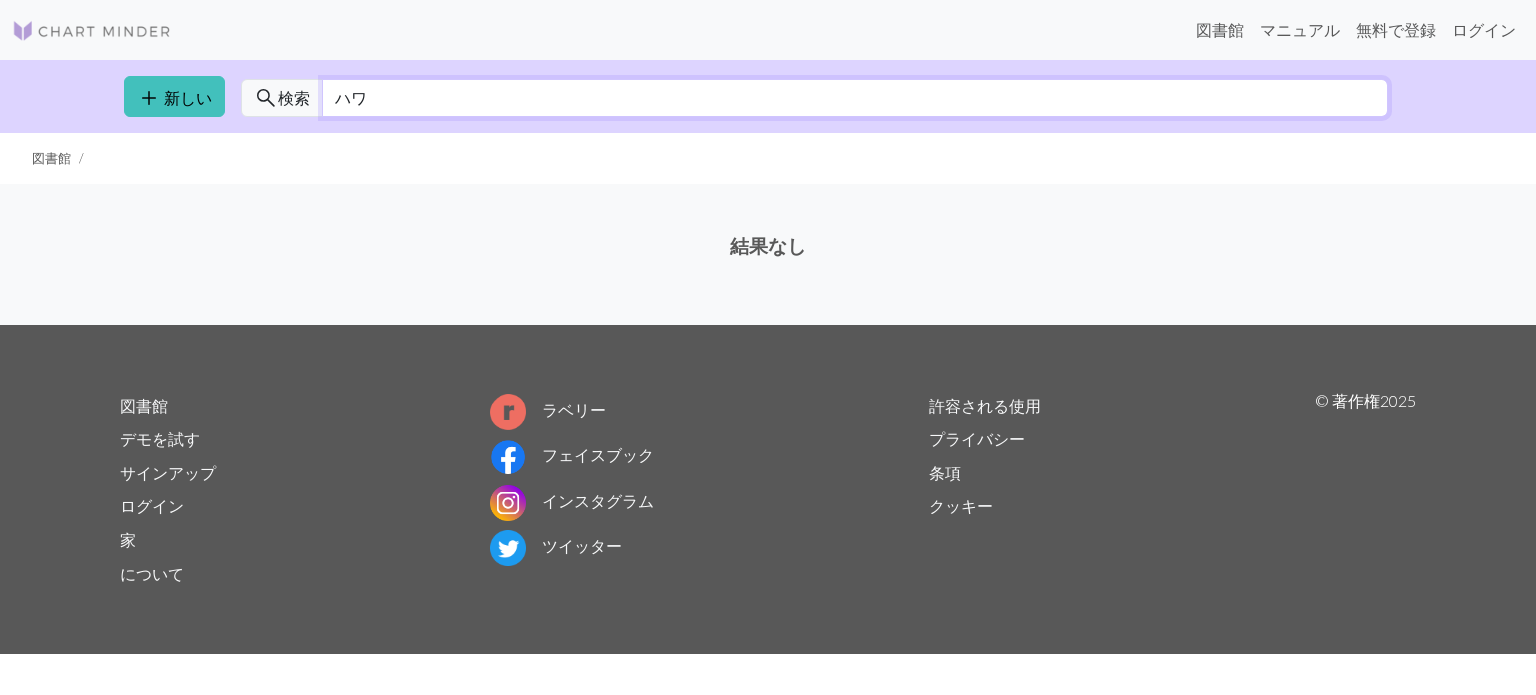 type on "ハ" 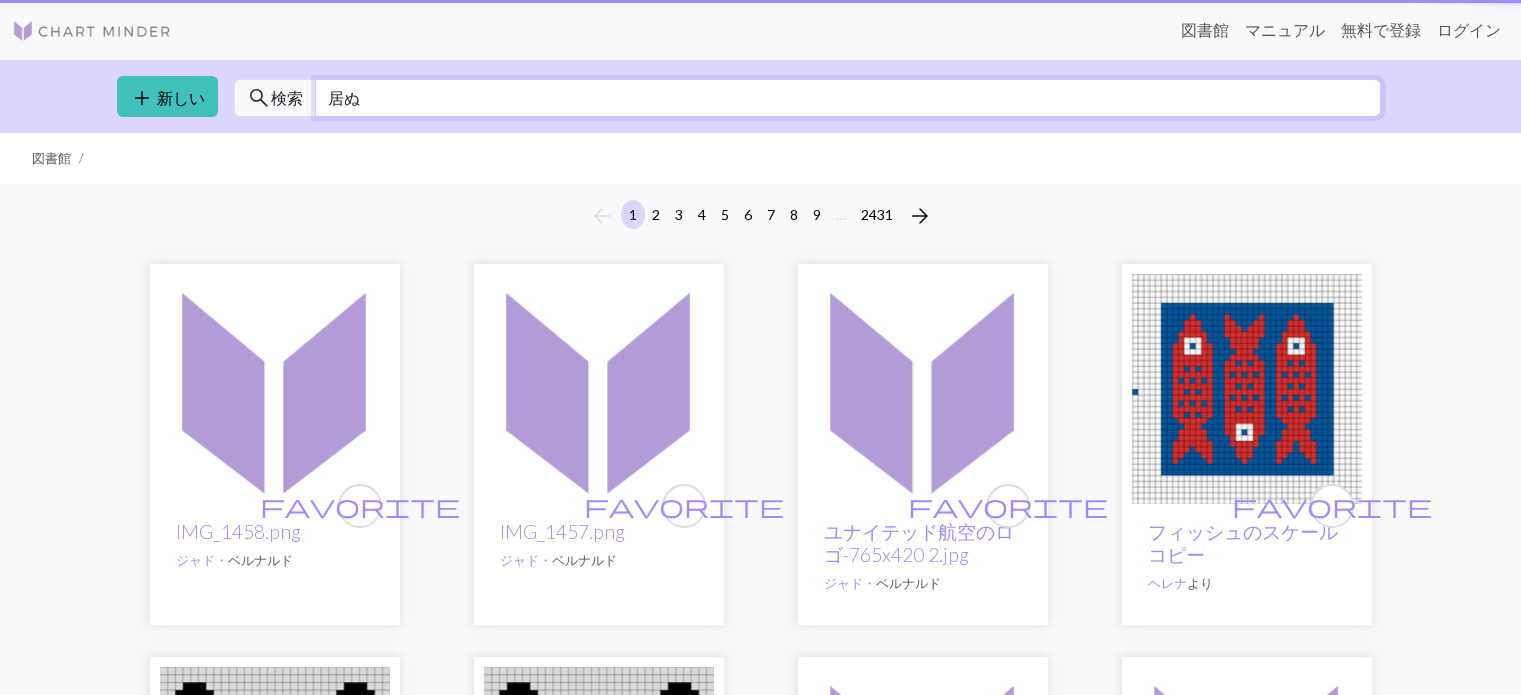 type on "居" 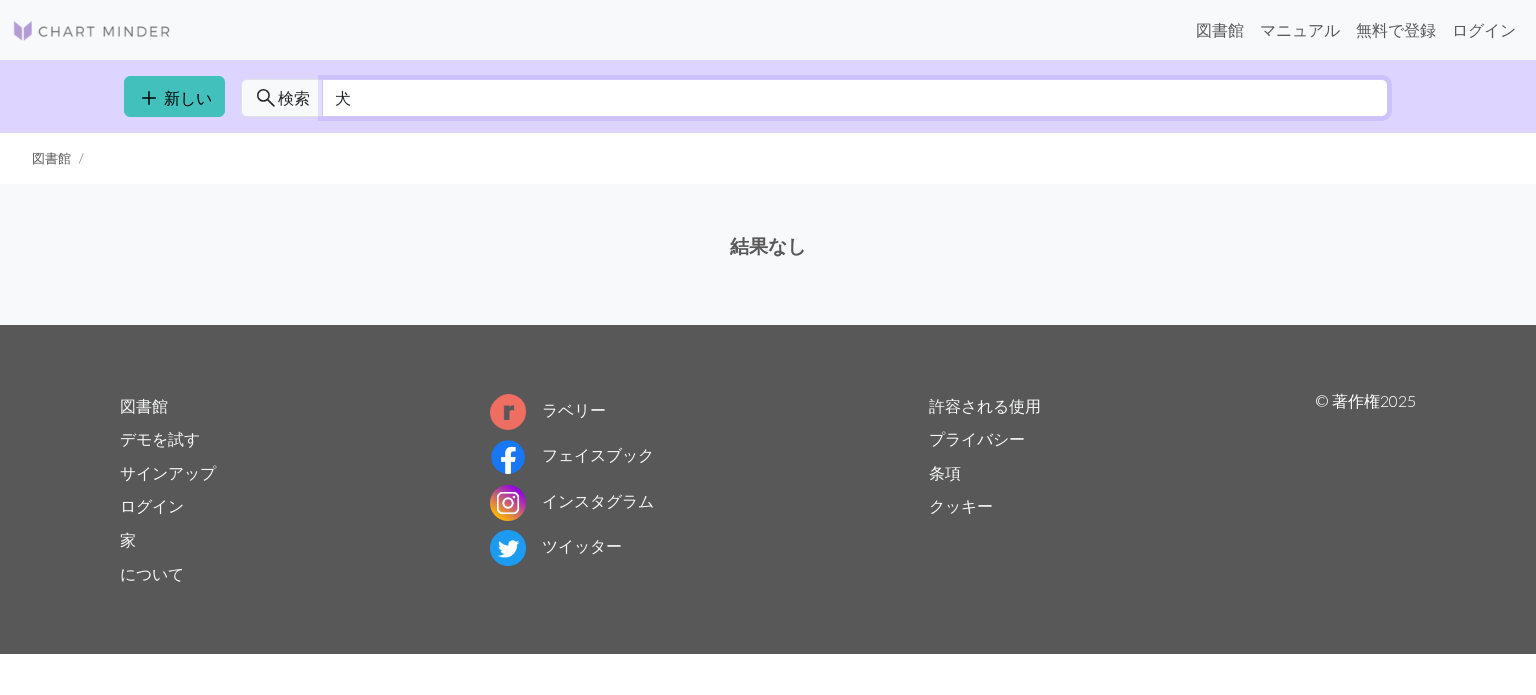 type on "犬" 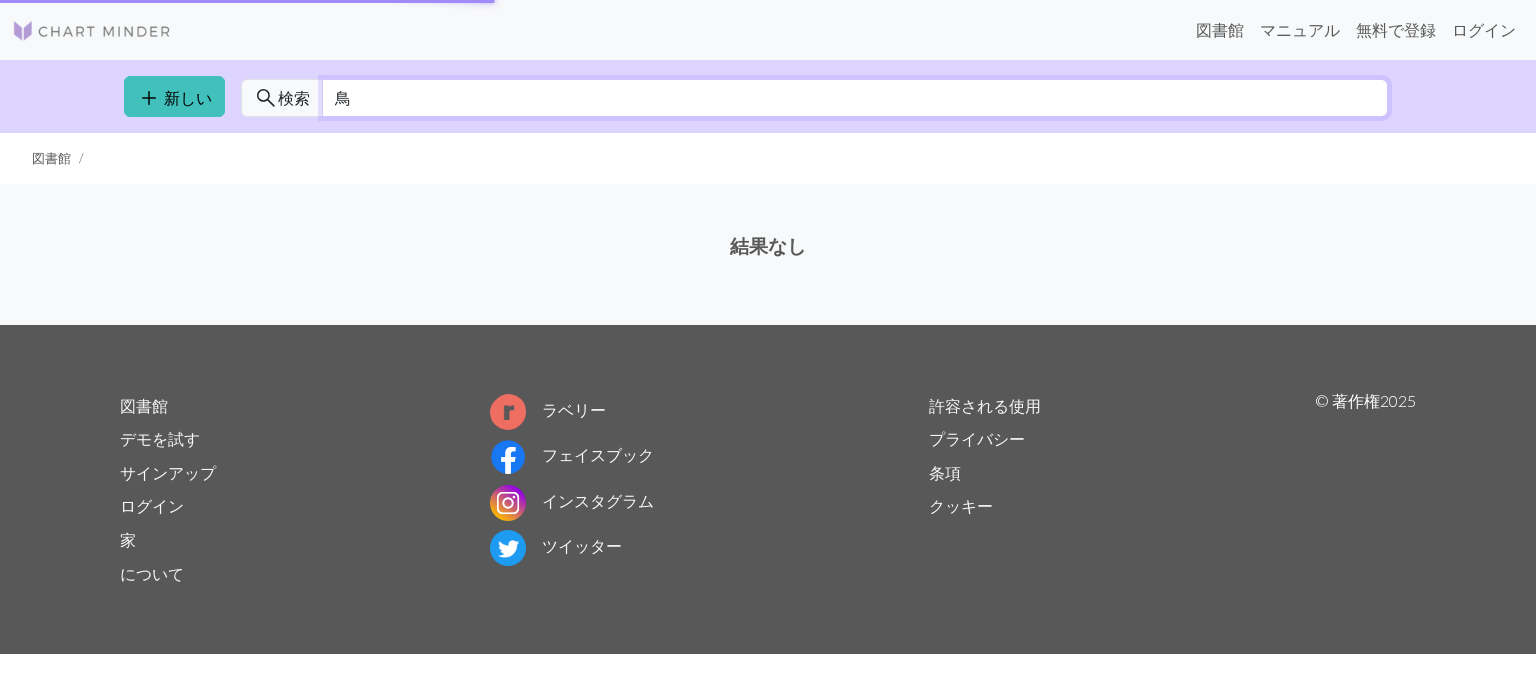 type on "鳥" 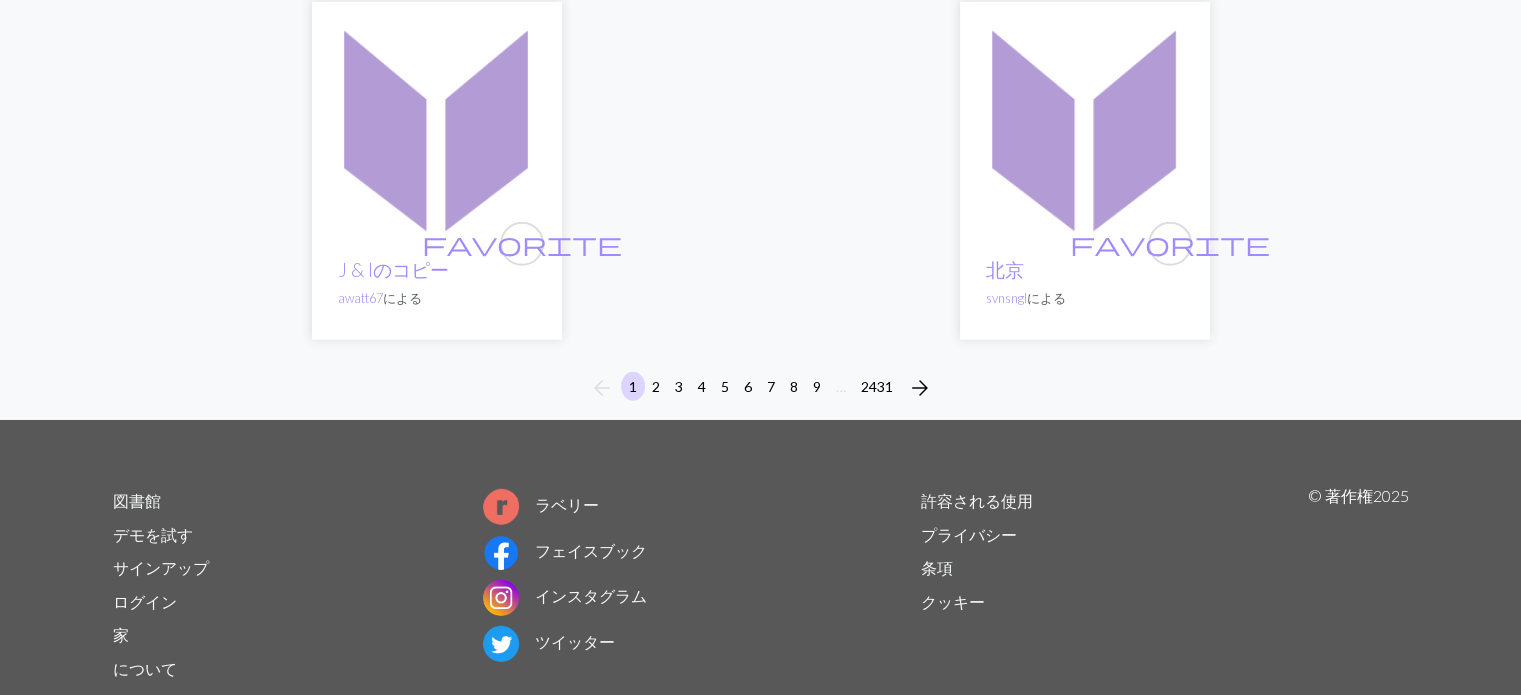 scroll, scrollTop: 5658, scrollLeft: 0, axis: vertical 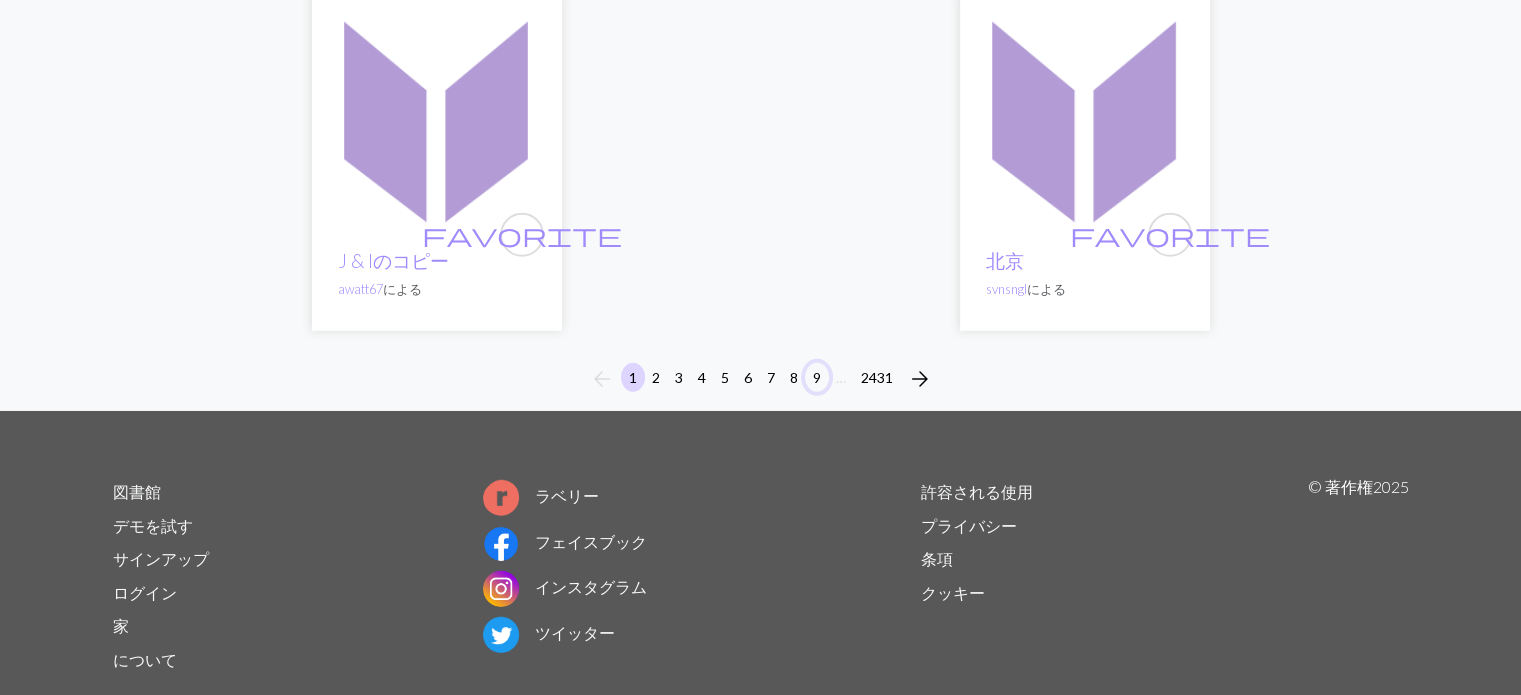 click on "9" at bounding box center [817, 377] 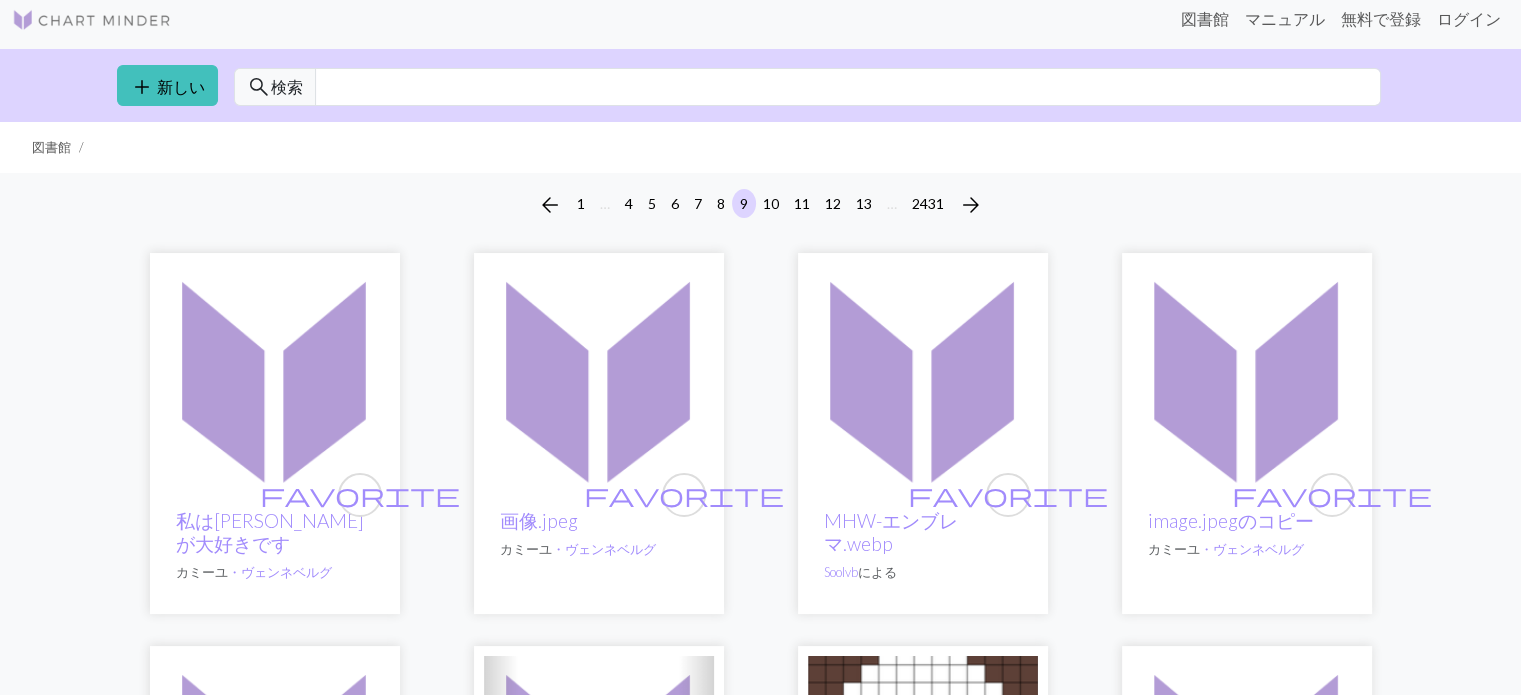 scroll, scrollTop: 0, scrollLeft: 0, axis: both 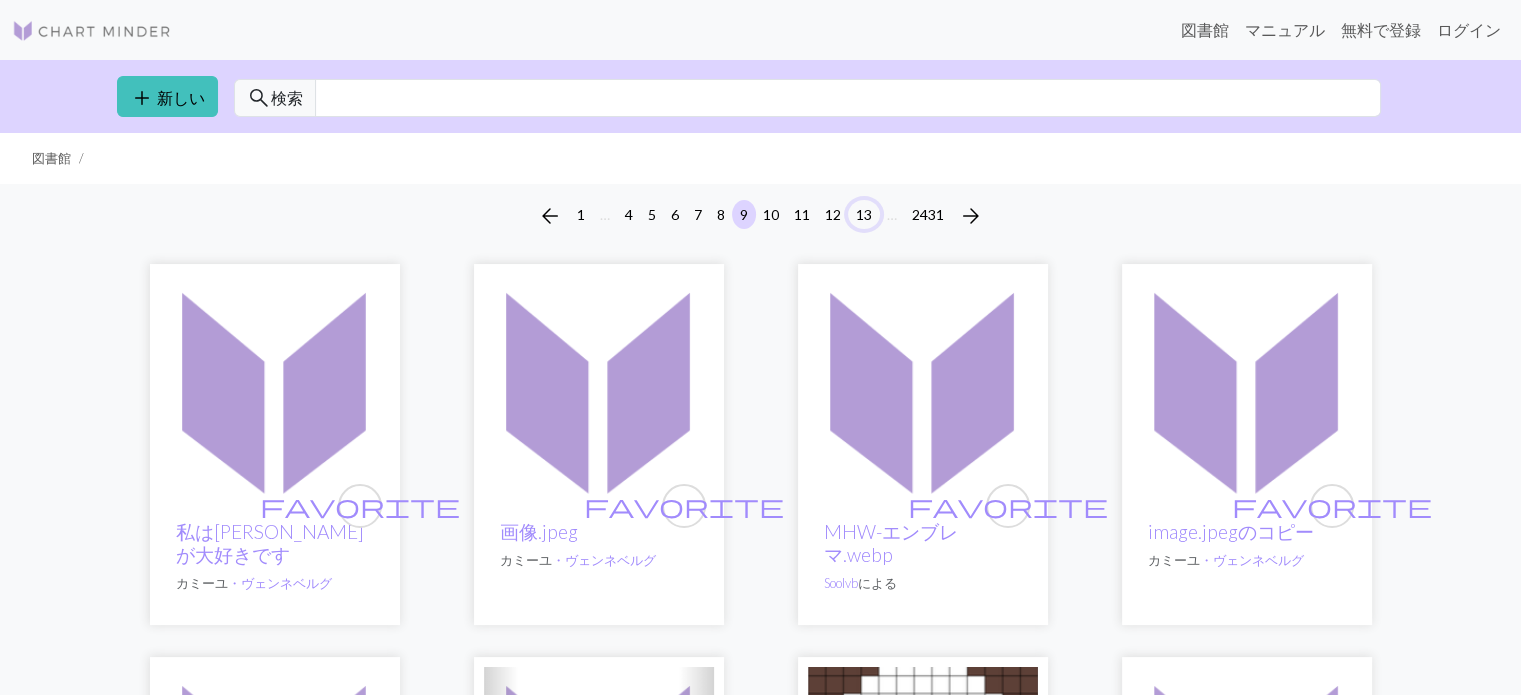 click on "13" at bounding box center (864, 214) 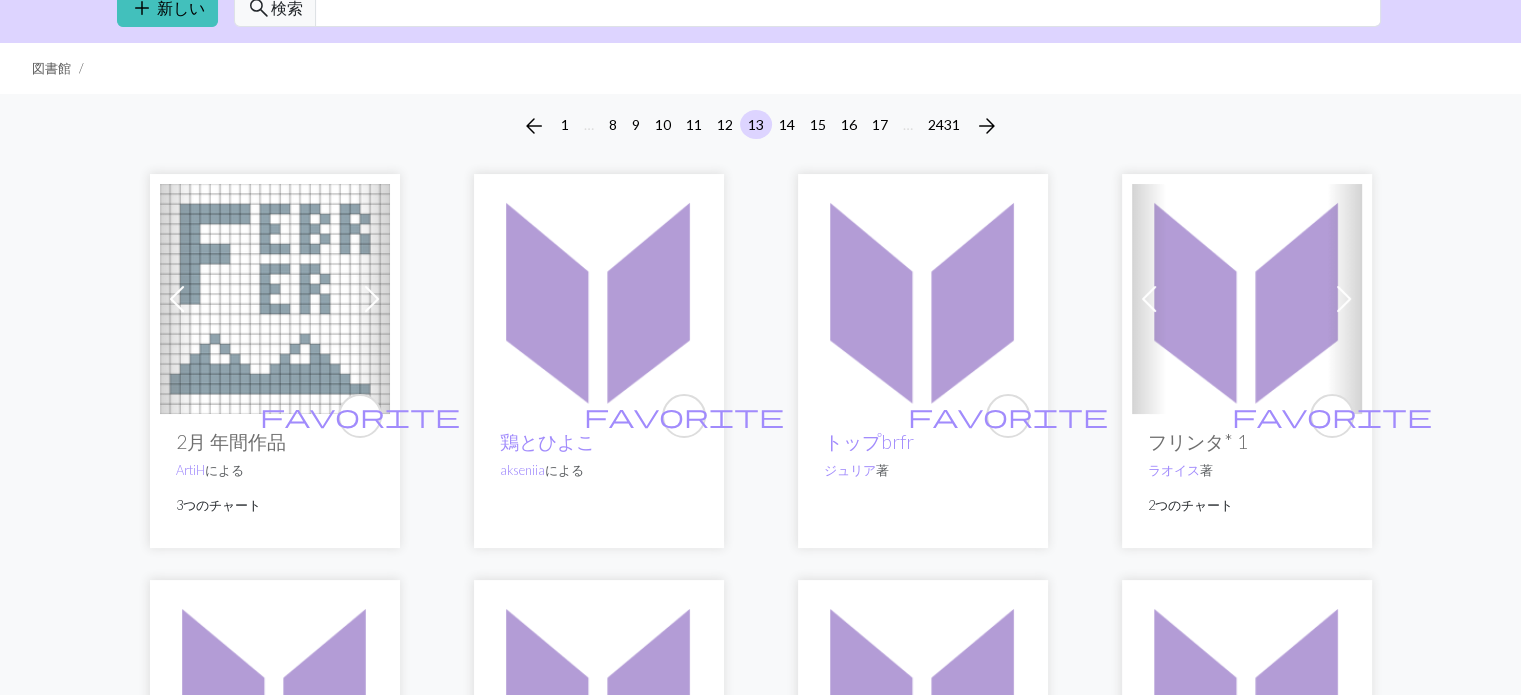 scroll, scrollTop: 0, scrollLeft: 0, axis: both 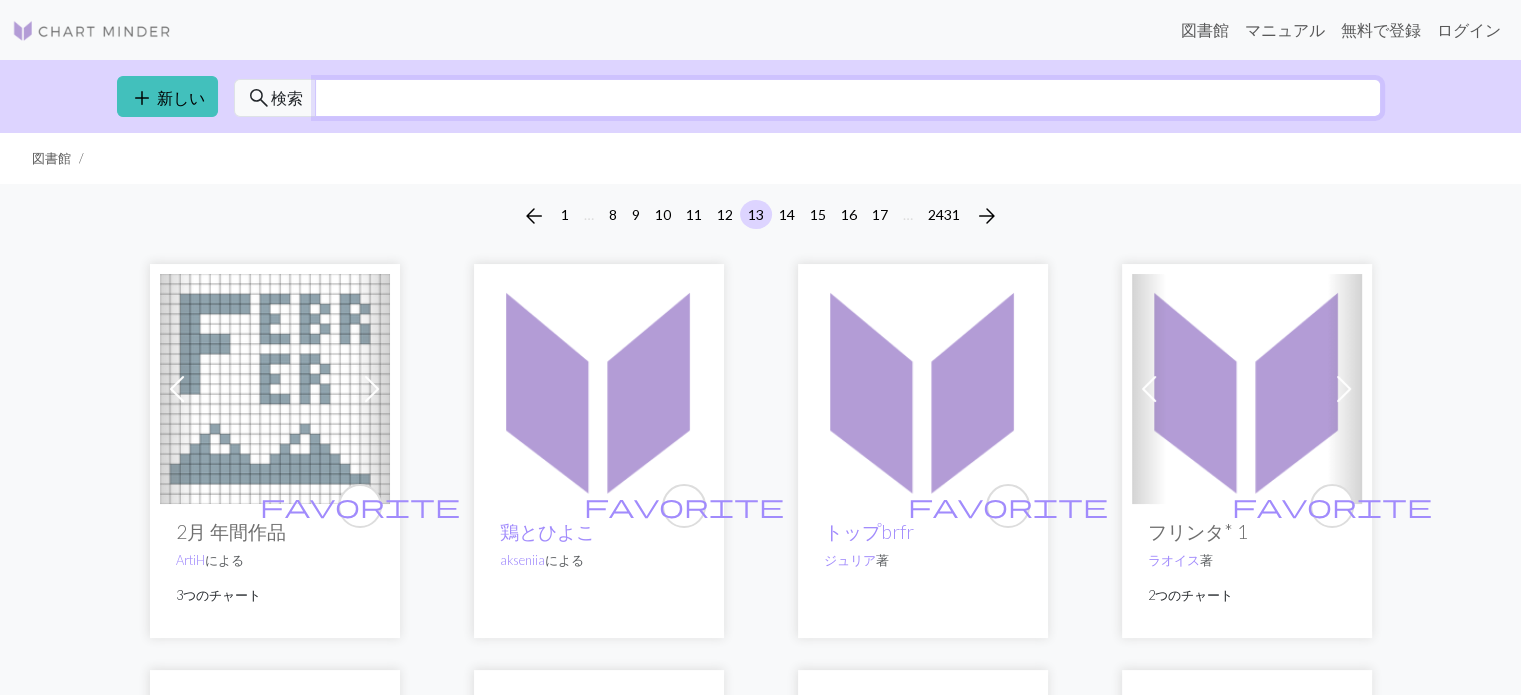 click at bounding box center (848, 98) 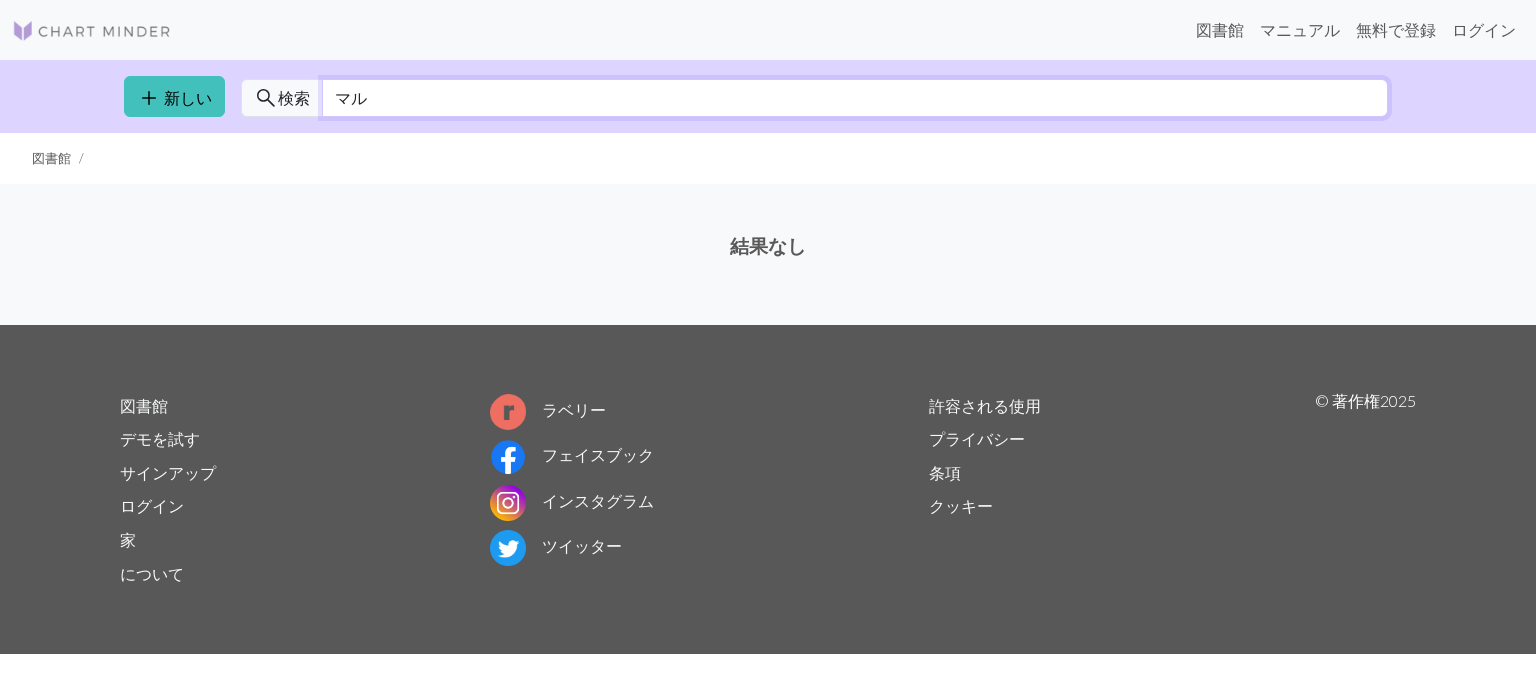 type on "マ" 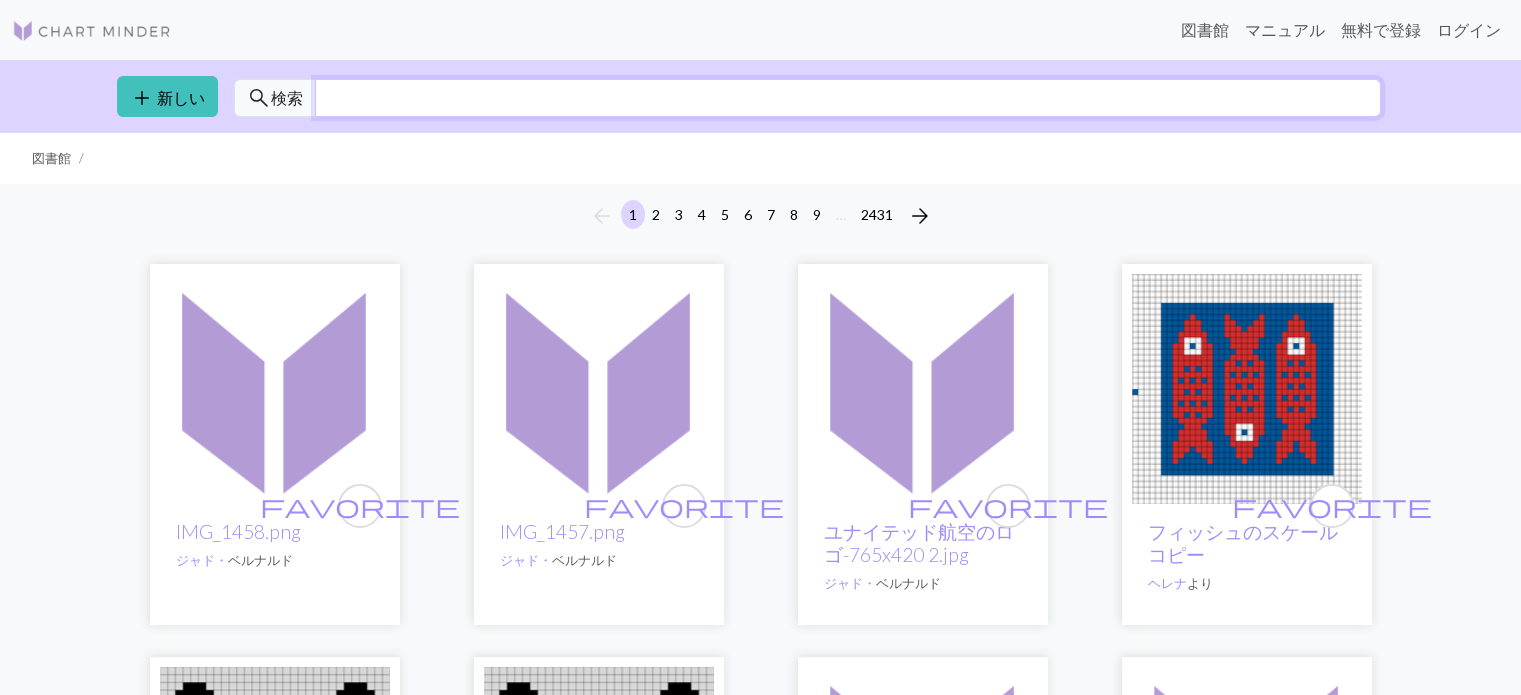type 